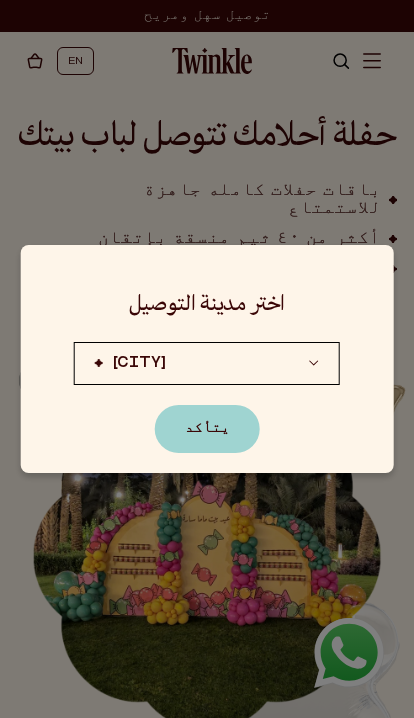 scroll, scrollTop: 0, scrollLeft: 0, axis: both 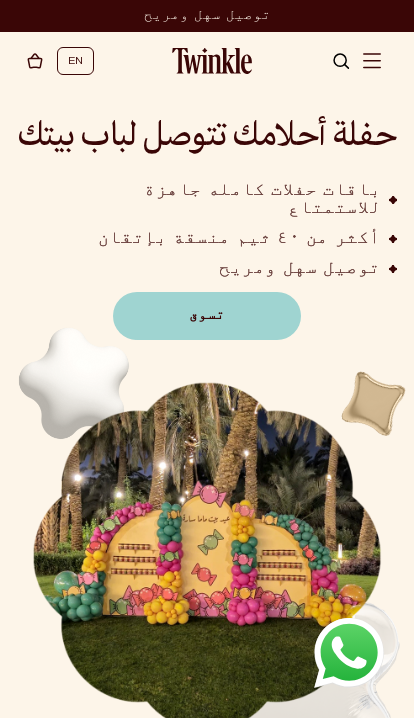 click on "تسوق" at bounding box center (207, 316) 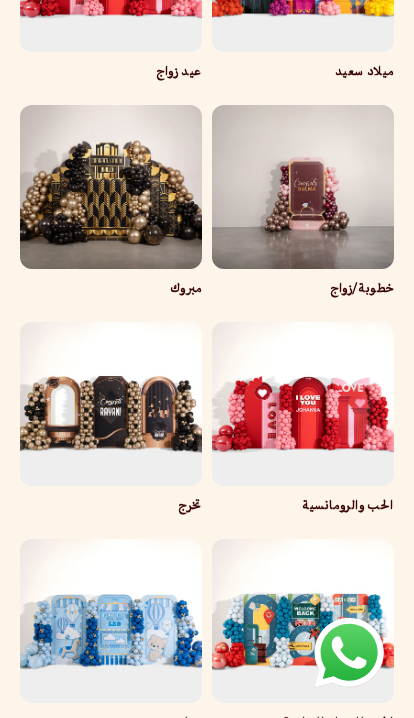 scroll, scrollTop: 599, scrollLeft: 0, axis: vertical 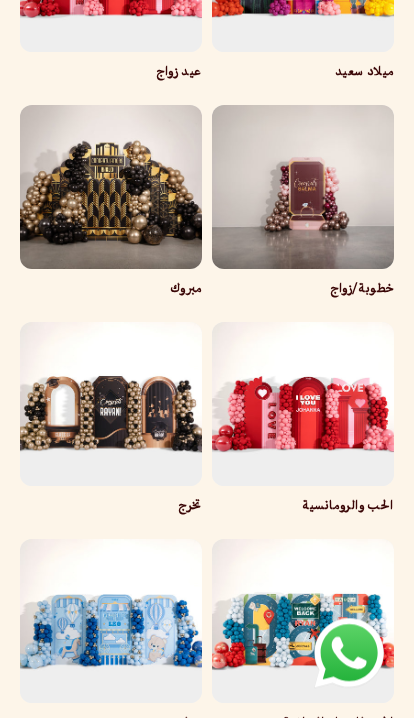 click on "خطوبة/زواج" at bounding box center (303, 290) 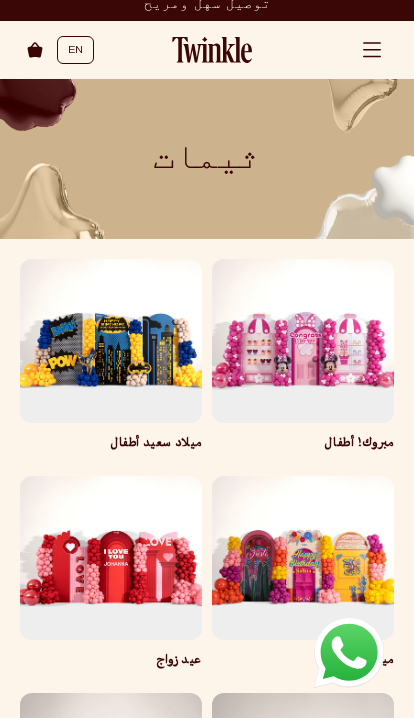scroll, scrollTop: 84, scrollLeft: 0, axis: vertical 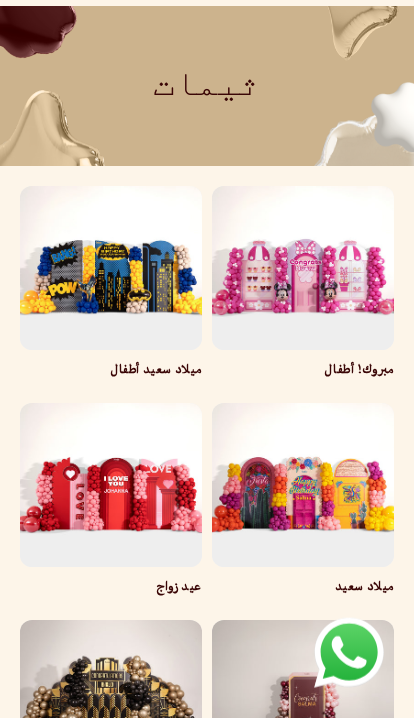 click on "ميلاد سعيد" at bounding box center [303, 588] 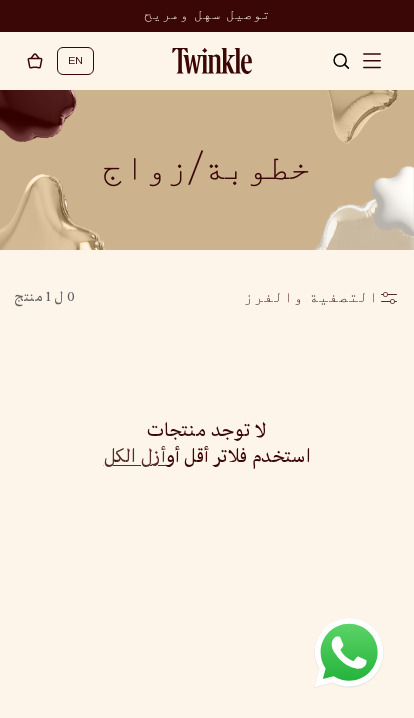 scroll, scrollTop: 0, scrollLeft: 0, axis: both 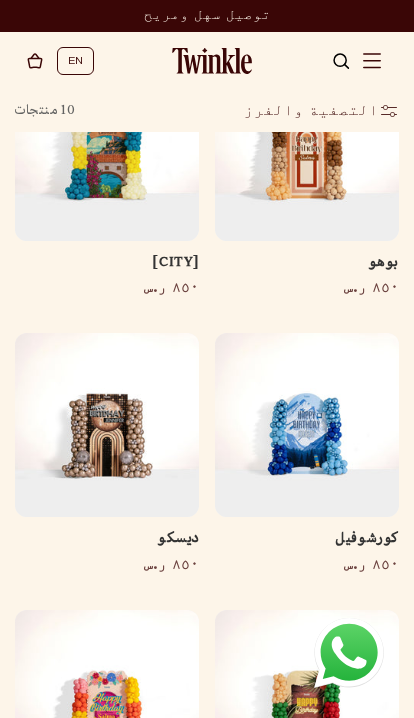 click on "ديسكو" at bounding box center (107, 540) 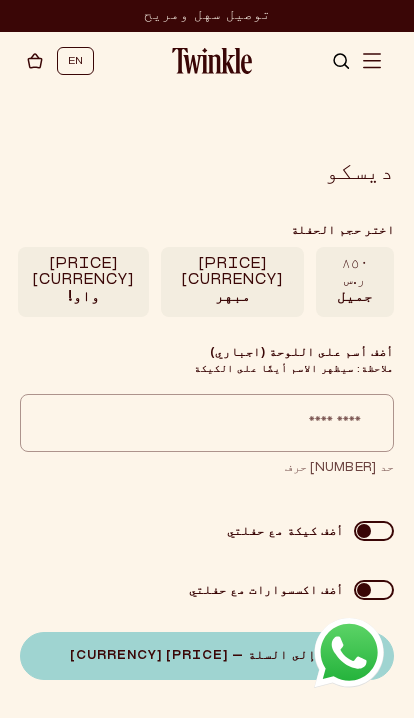 scroll, scrollTop: 0, scrollLeft: 0, axis: both 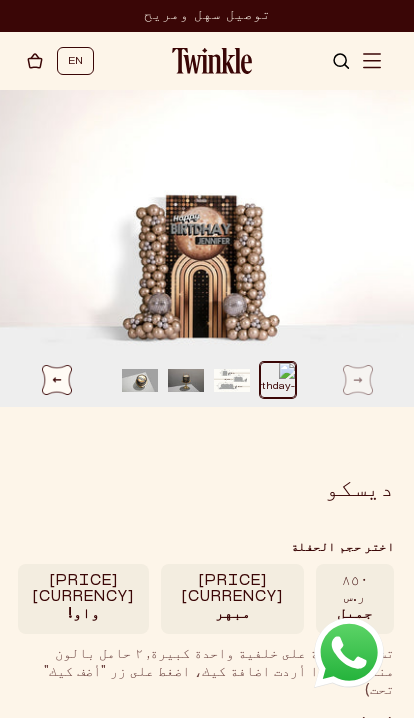 click at bounding box center (232, 380) 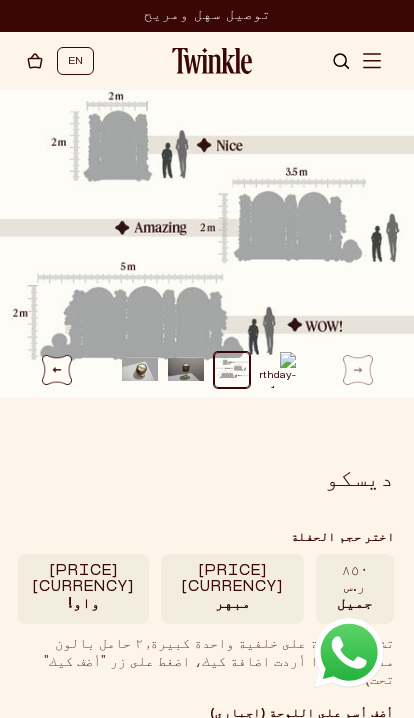 click at bounding box center [186, 370] 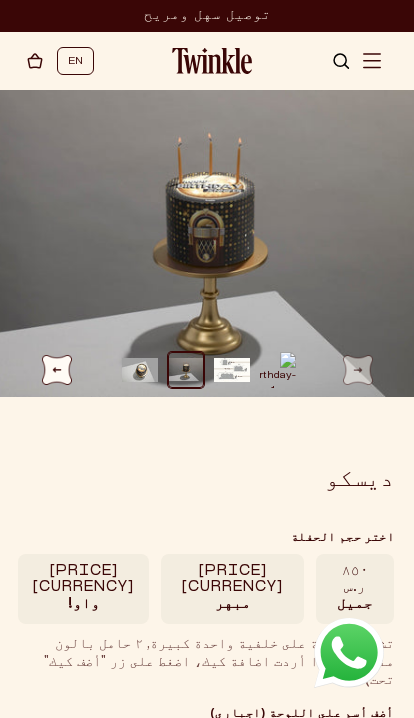 click at bounding box center [140, 370] 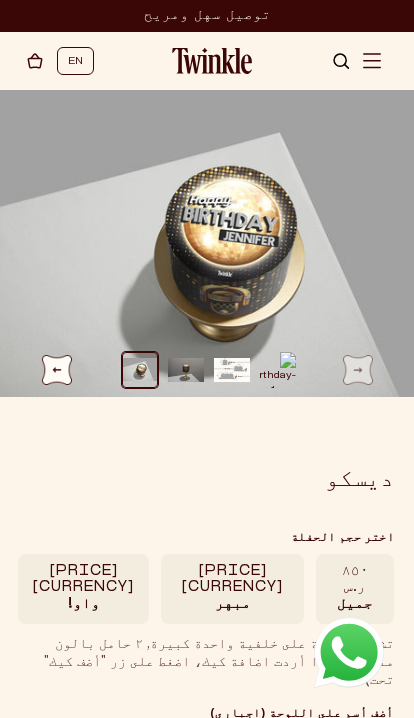 click at bounding box center (278, 370) 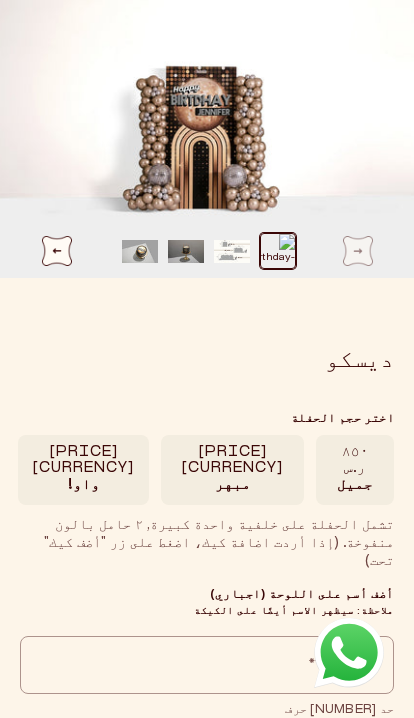 scroll, scrollTop: 0, scrollLeft: 0, axis: both 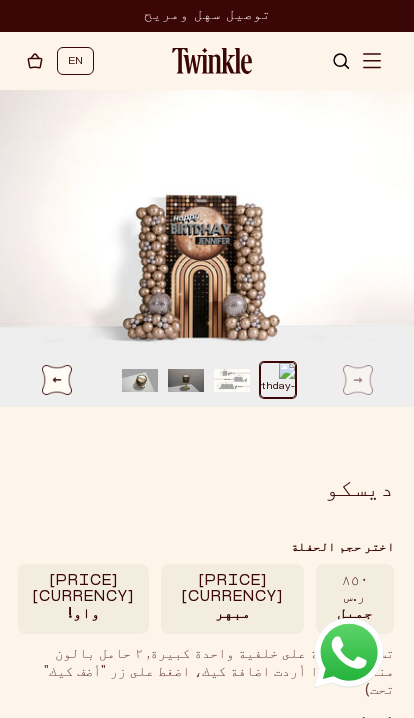 click at bounding box center (372, 61) 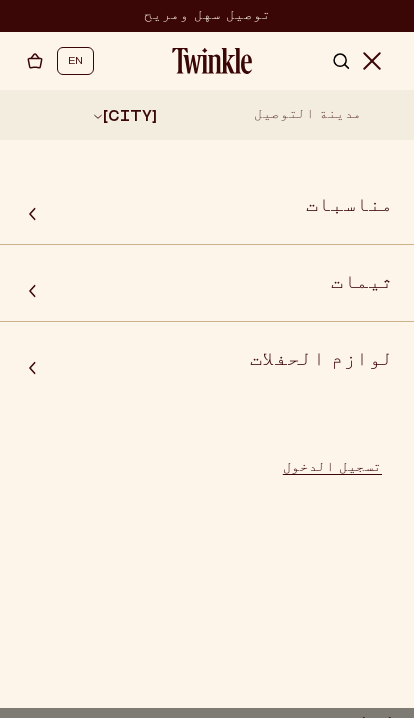 click on "ثيمات" at bounding box center (207, 284) 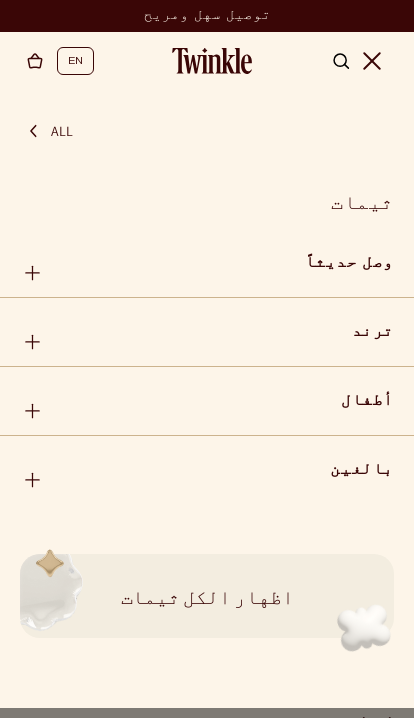click on "وصل حديثاً
مدافع كونفتي
بالم بيتش" at bounding box center (207, 367) 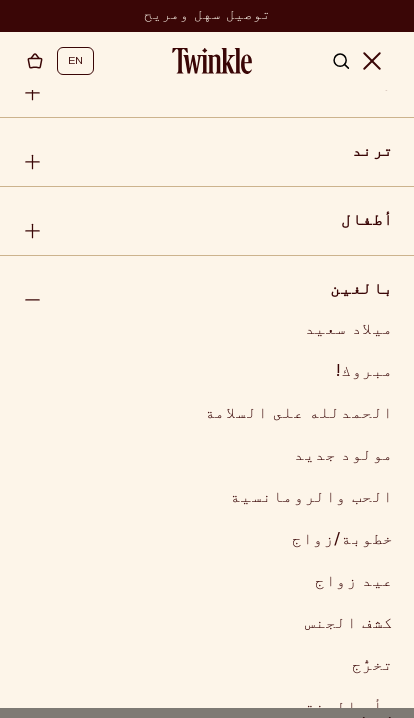scroll, scrollTop: 183, scrollLeft: 0, axis: vertical 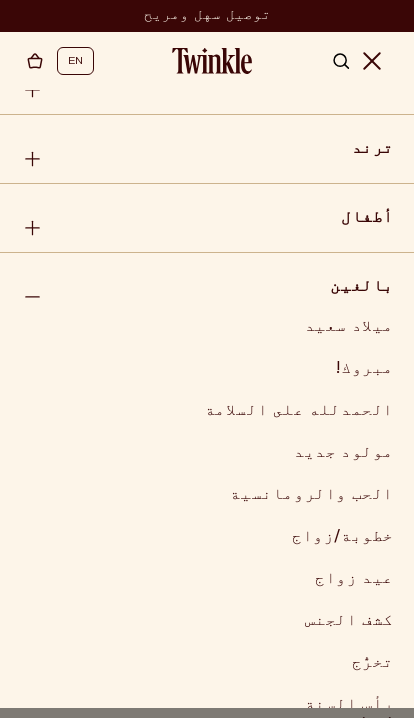 click on "ميلاد سعيد" at bounding box center [207, 328] 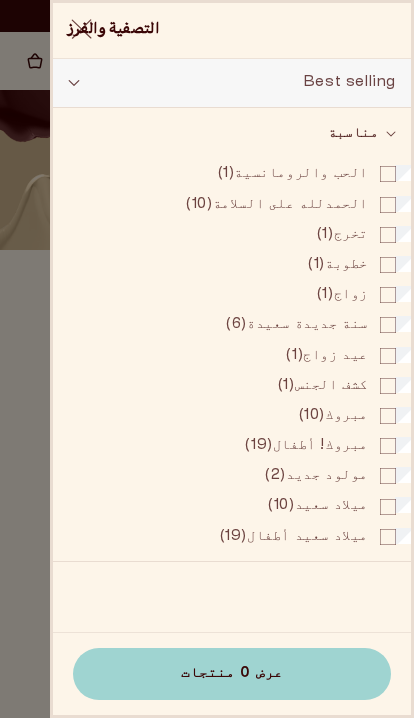 scroll, scrollTop: 0, scrollLeft: 0, axis: both 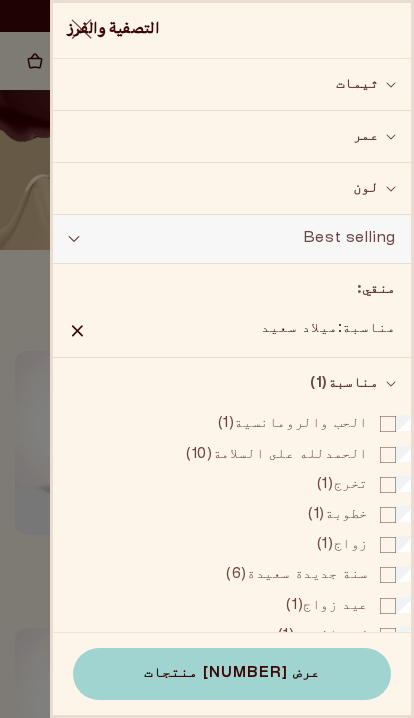 click on "عرض 10 منتجات" at bounding box center [232, 674] 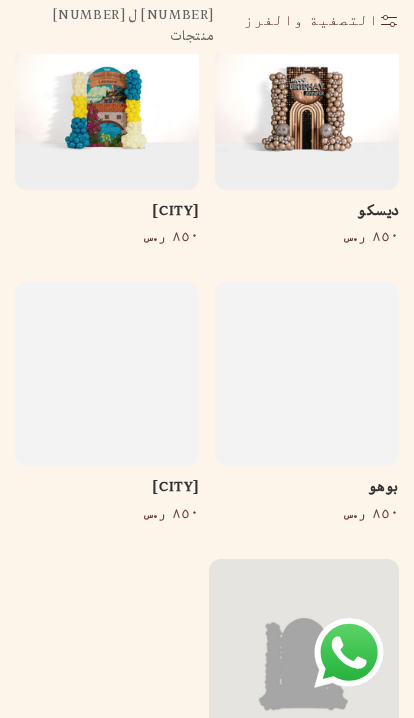 scroll, scrollTop: 1476, scrollLeft: 0, axis: vertical 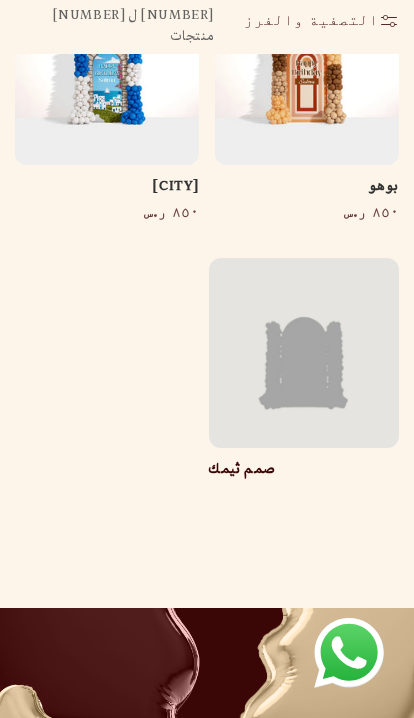 click on "صمم ثيمك" at bounding box center (242, 470) 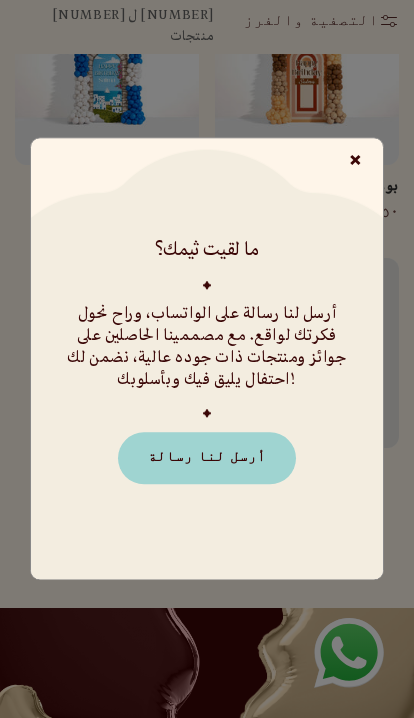 click on "×" at bounding box center [356, 162] 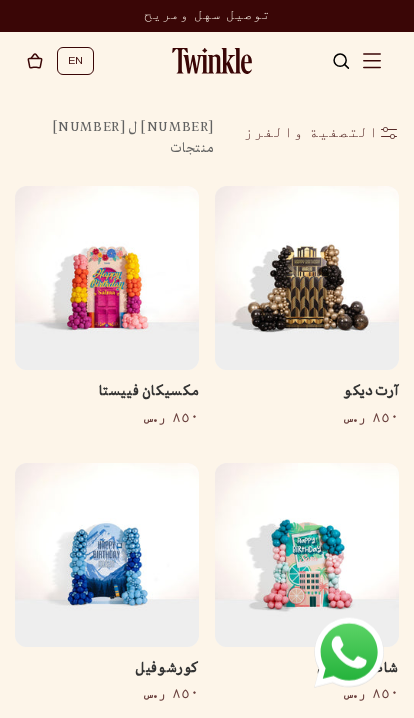 scroll, scrollTop: 0, scrollLeft: 0, axis: both 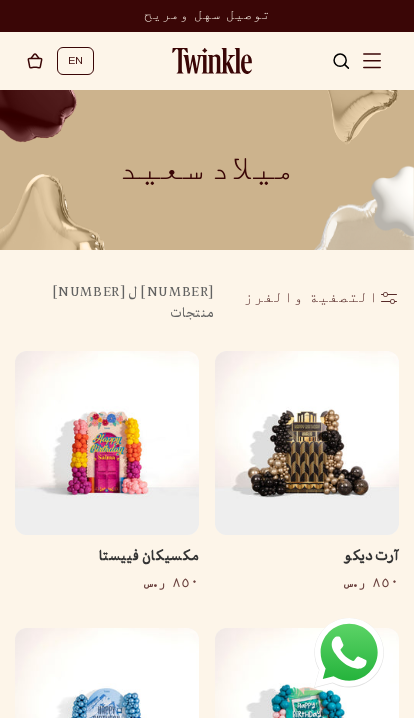 click at bounding box center (372, 61) 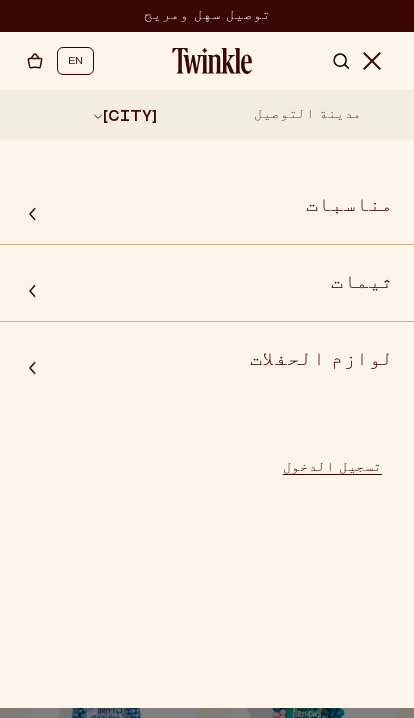 click on "مناسبات" at bounding box center [207, 207] 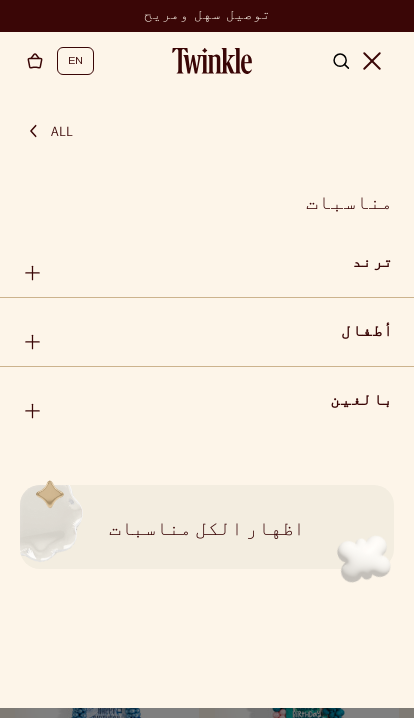click on "أطفال" at bounding box center (207, 333) 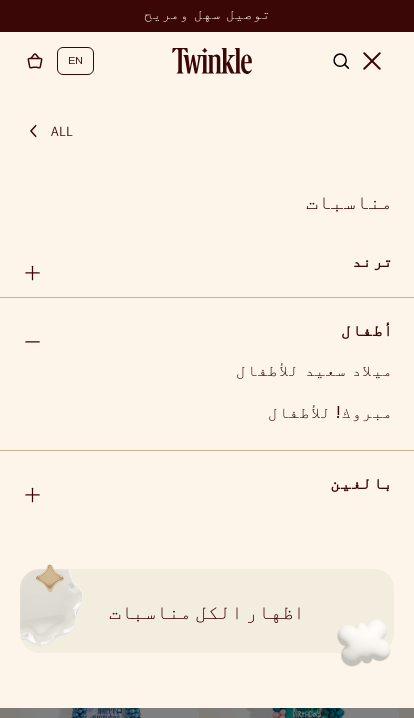 click on "ميلاد سعيد للأطفال" at bounding box center (207, 373) 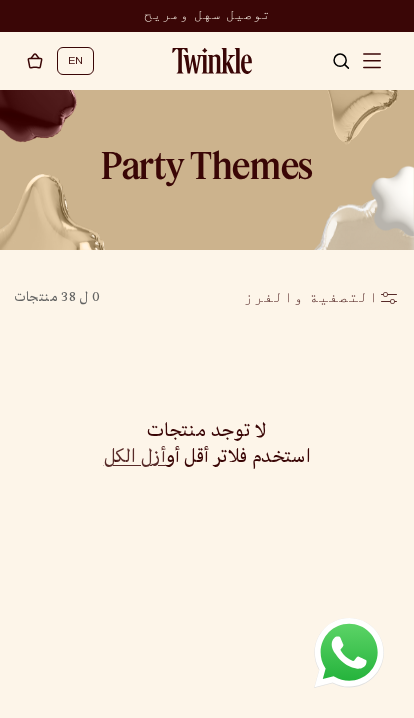 scroll, scrollTop: 0, scrollLeft: 0, axis: both 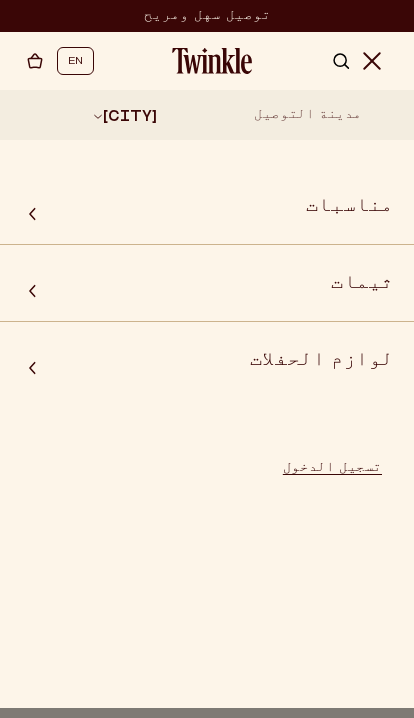 click on "ثيمات" at bounding box center [207, 284] 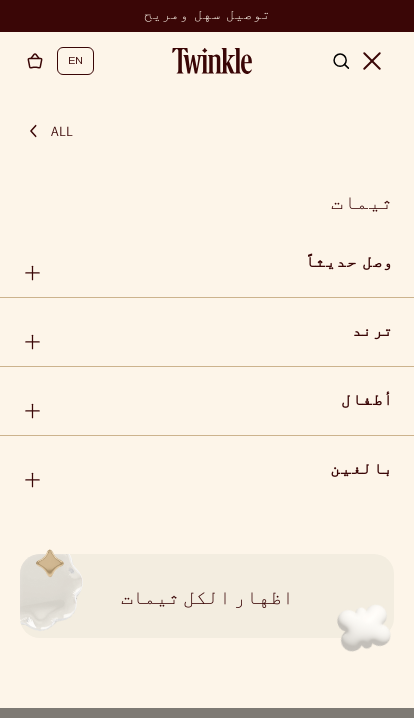 click on "أطفال" at bounding box center (207, 402) 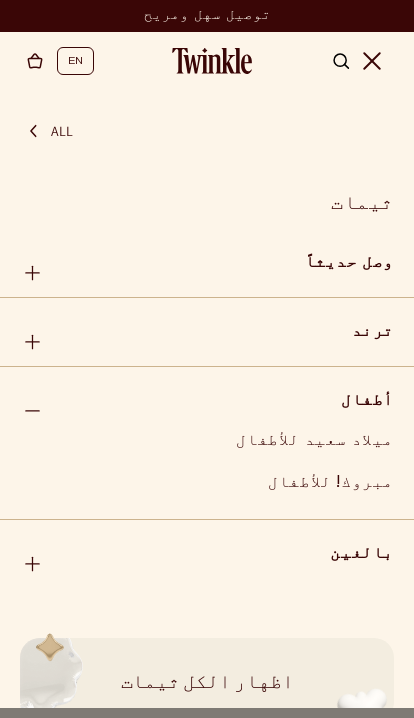 click on "أطفال" at bounding box center [207, 402] 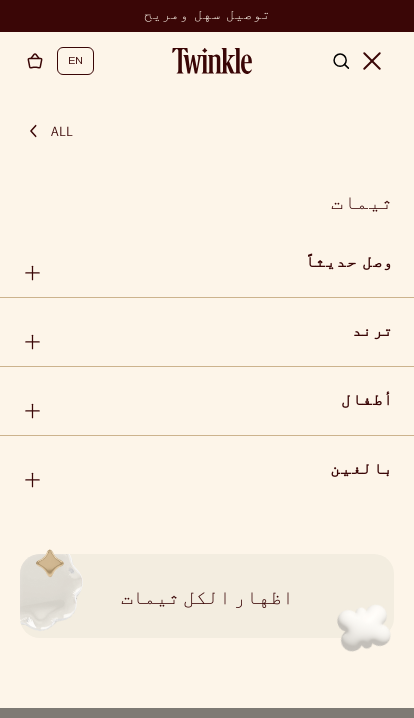 click on "ترند" at bounding box center (207, 333) 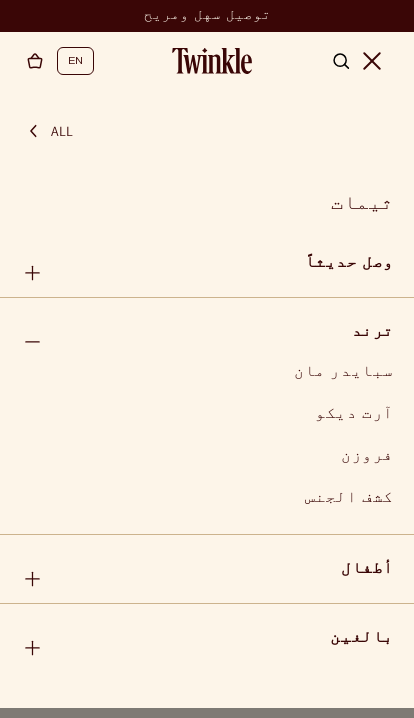 click on "فروزن" at bounding box center (207, 457) 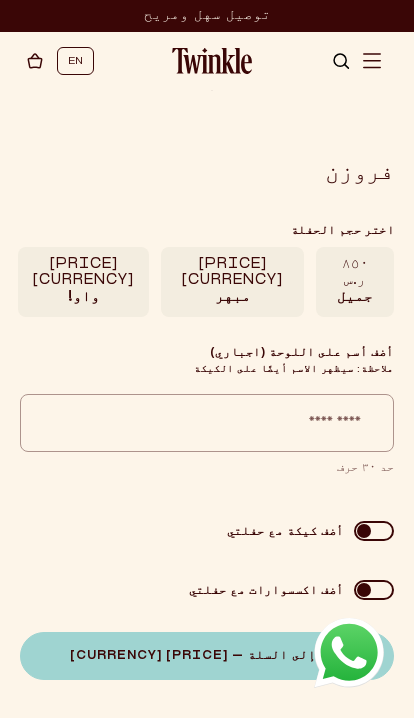 scroll, scrollTop: 0, scrollLeft: 0, axis: both 